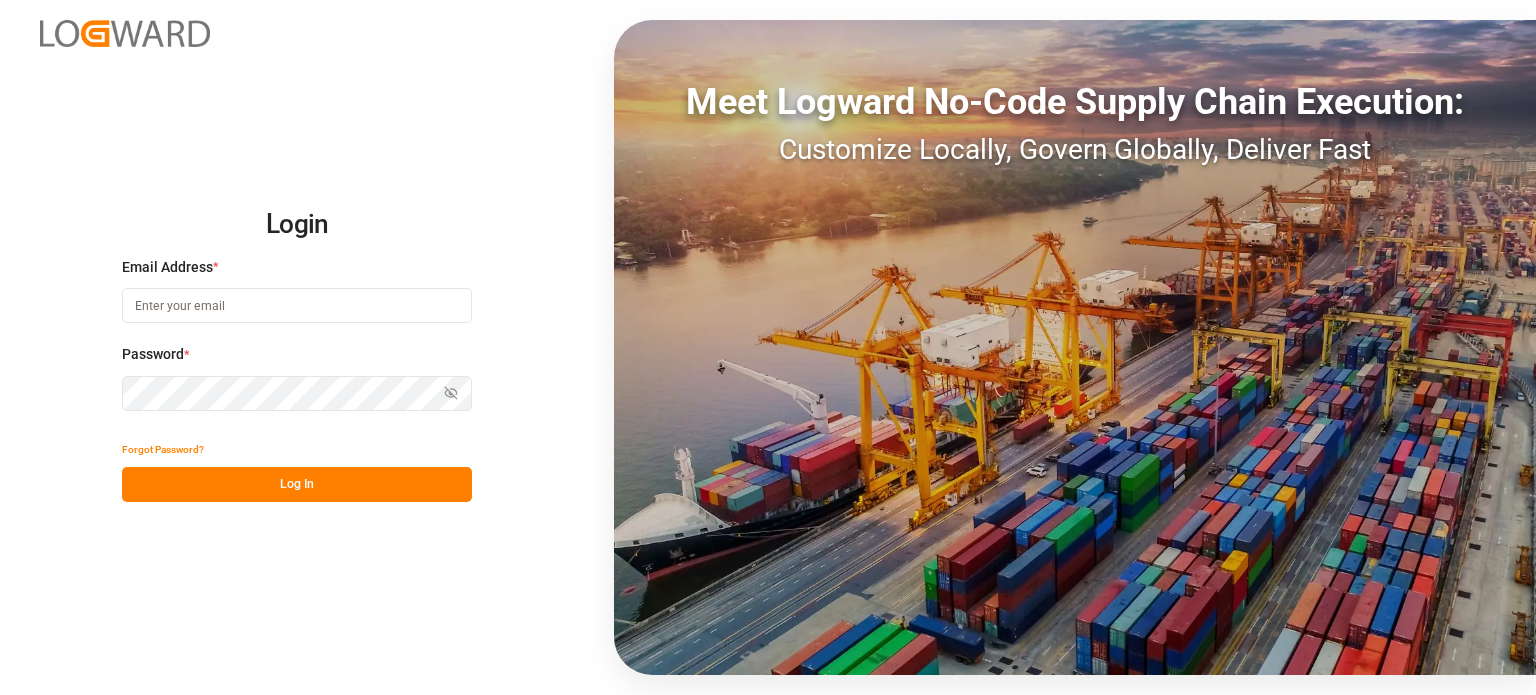 scroll, scrollTop: 0, scrollLeft: 0, axis: both 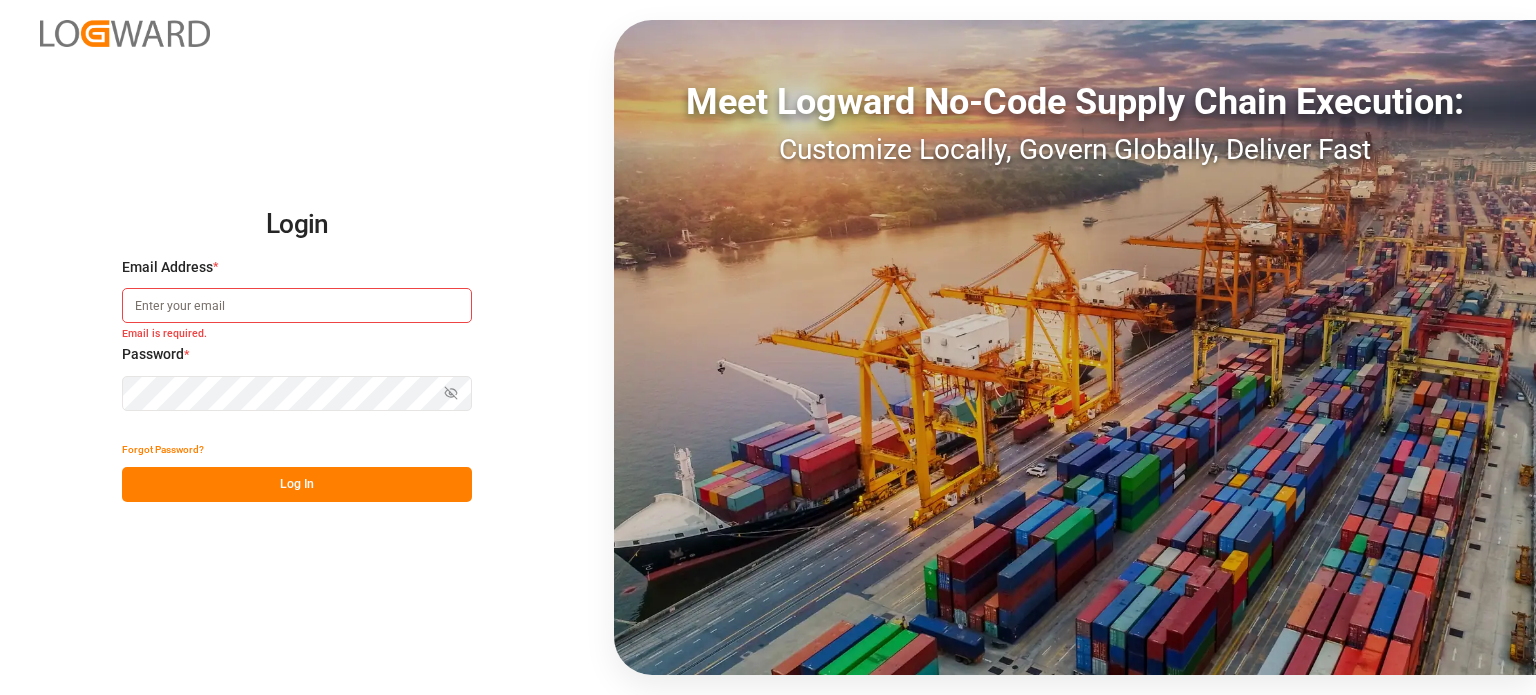 type on "pranay.nimje@logward.com" 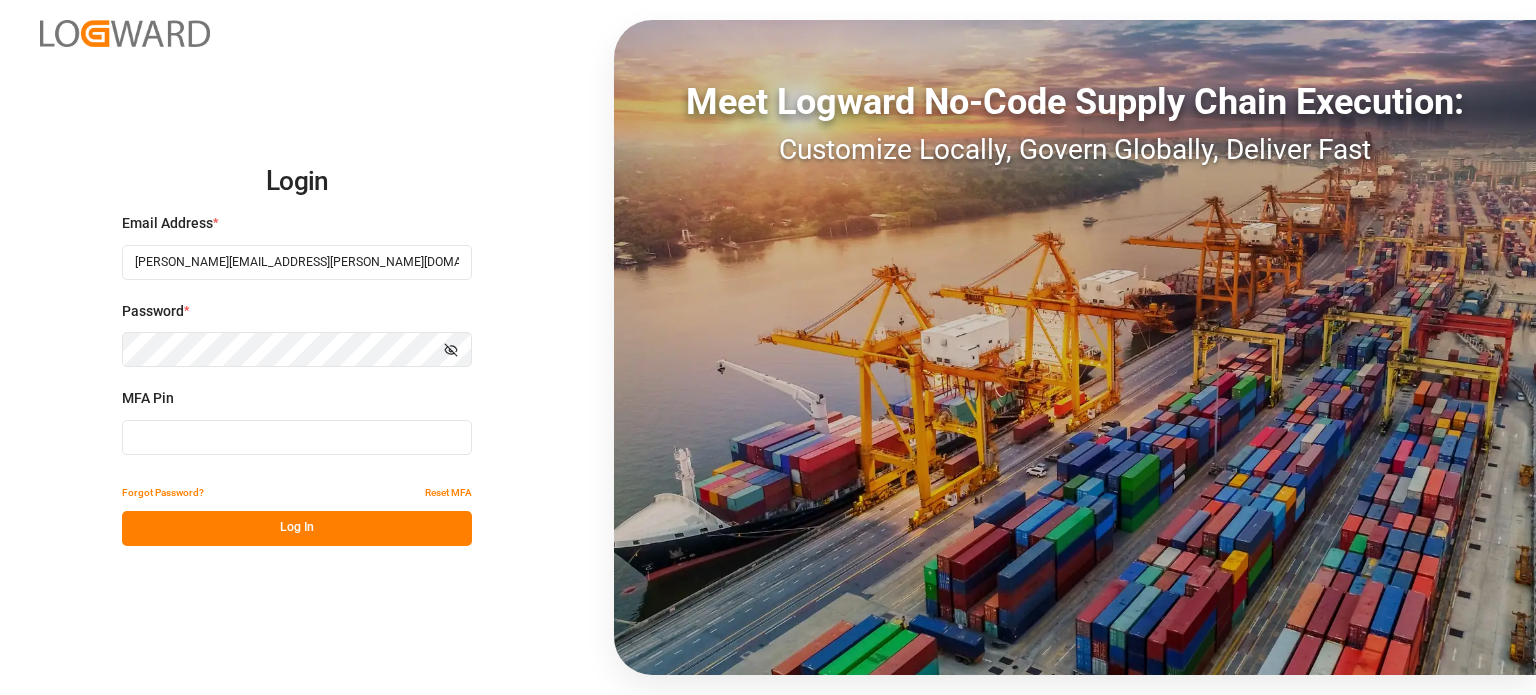type on "955998" 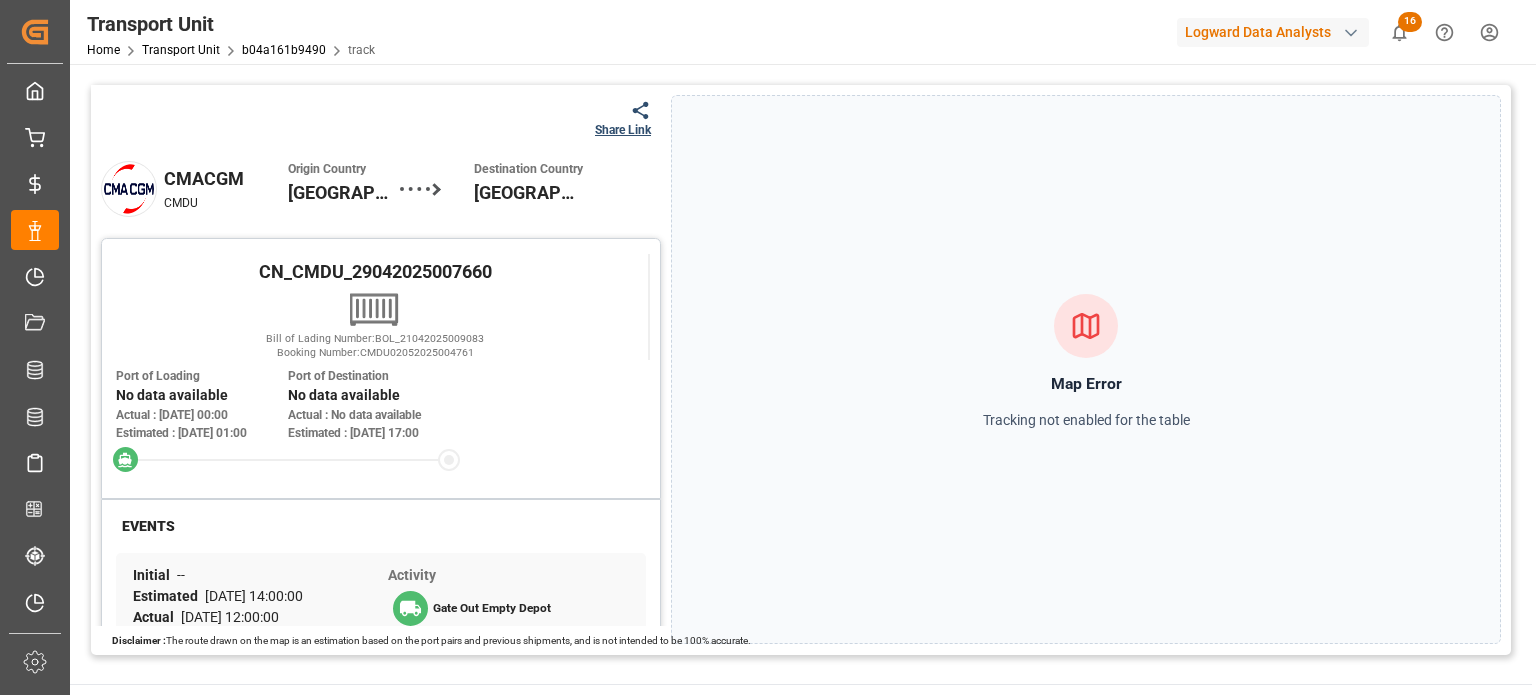 click on "Map Error Tracking not enabled for the table" at bounding box center (1086, 369) 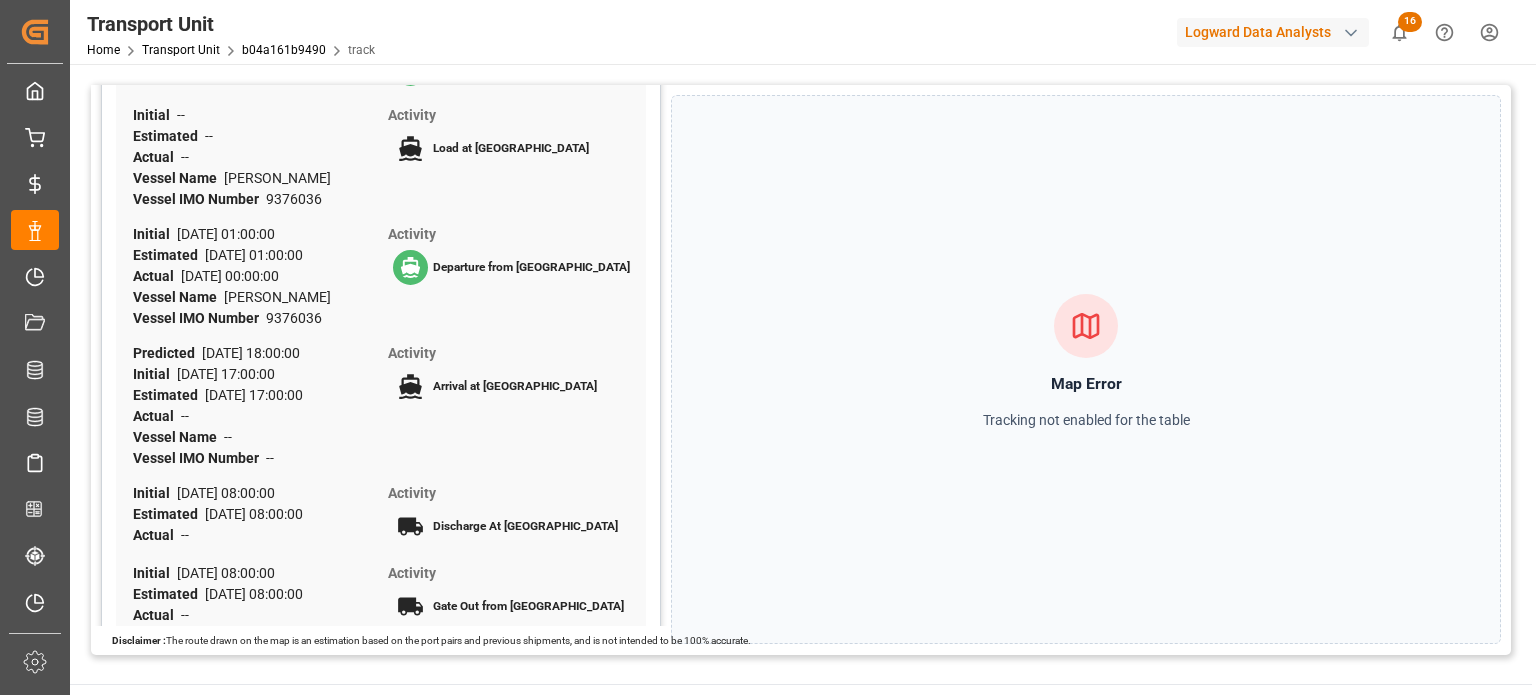 scroll, scrollTop: 0, scrollLeft: 0, axis: both 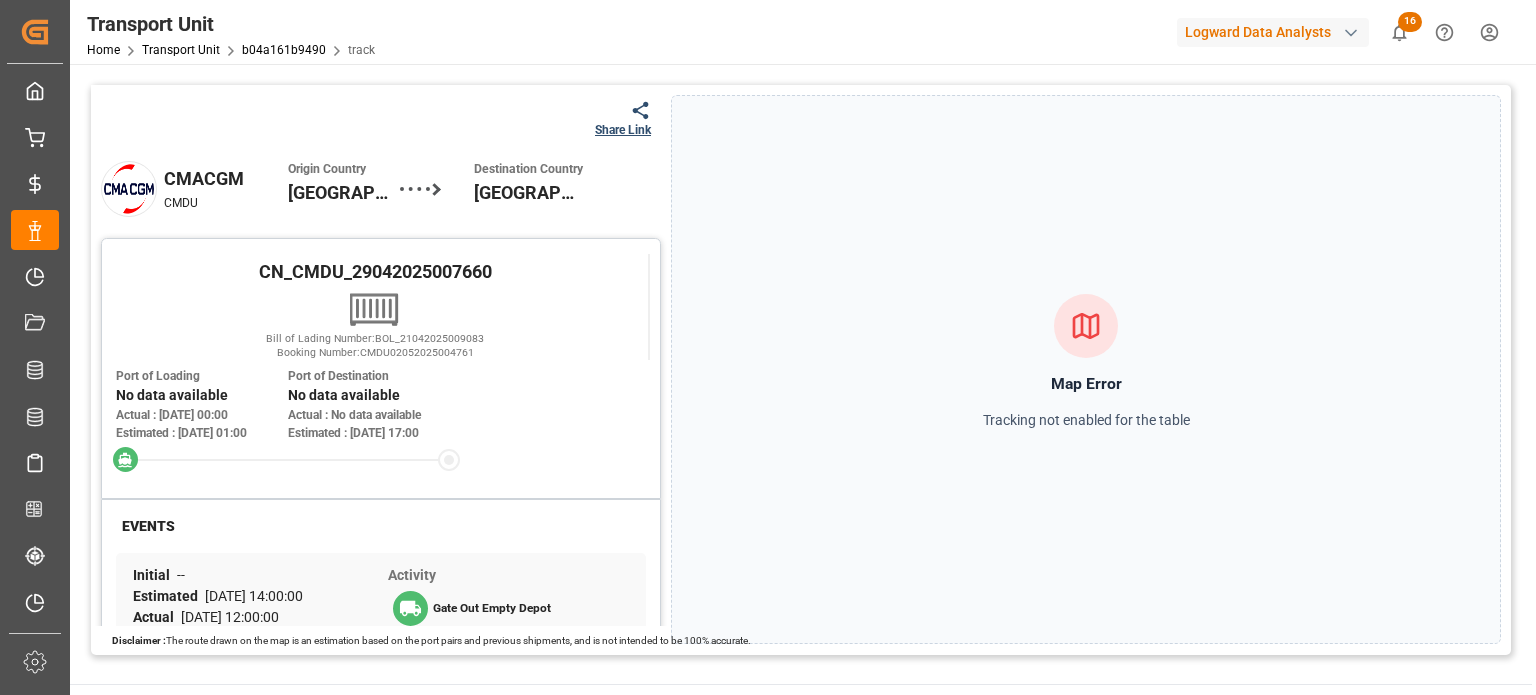 click on "Logward Data Analysts" at bounding box center [1273, 32] 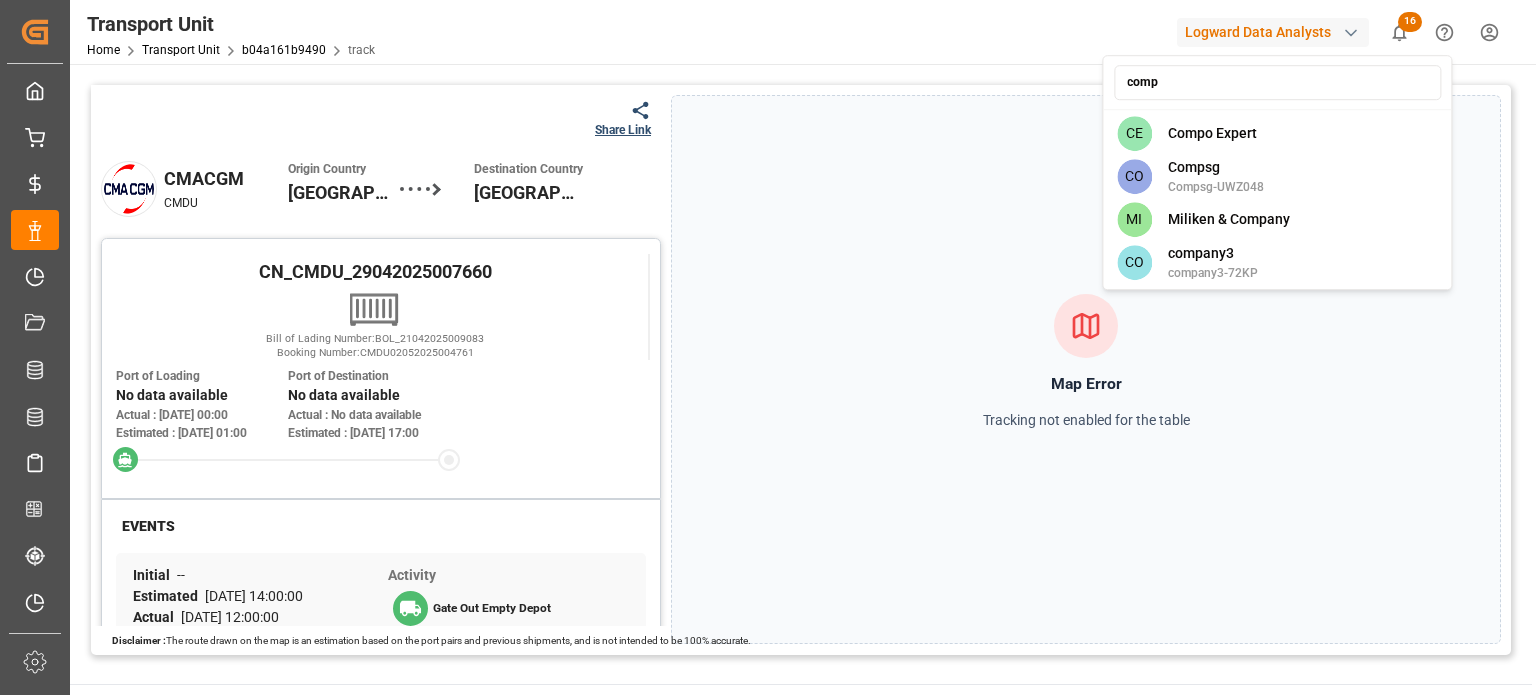 type on "compo" 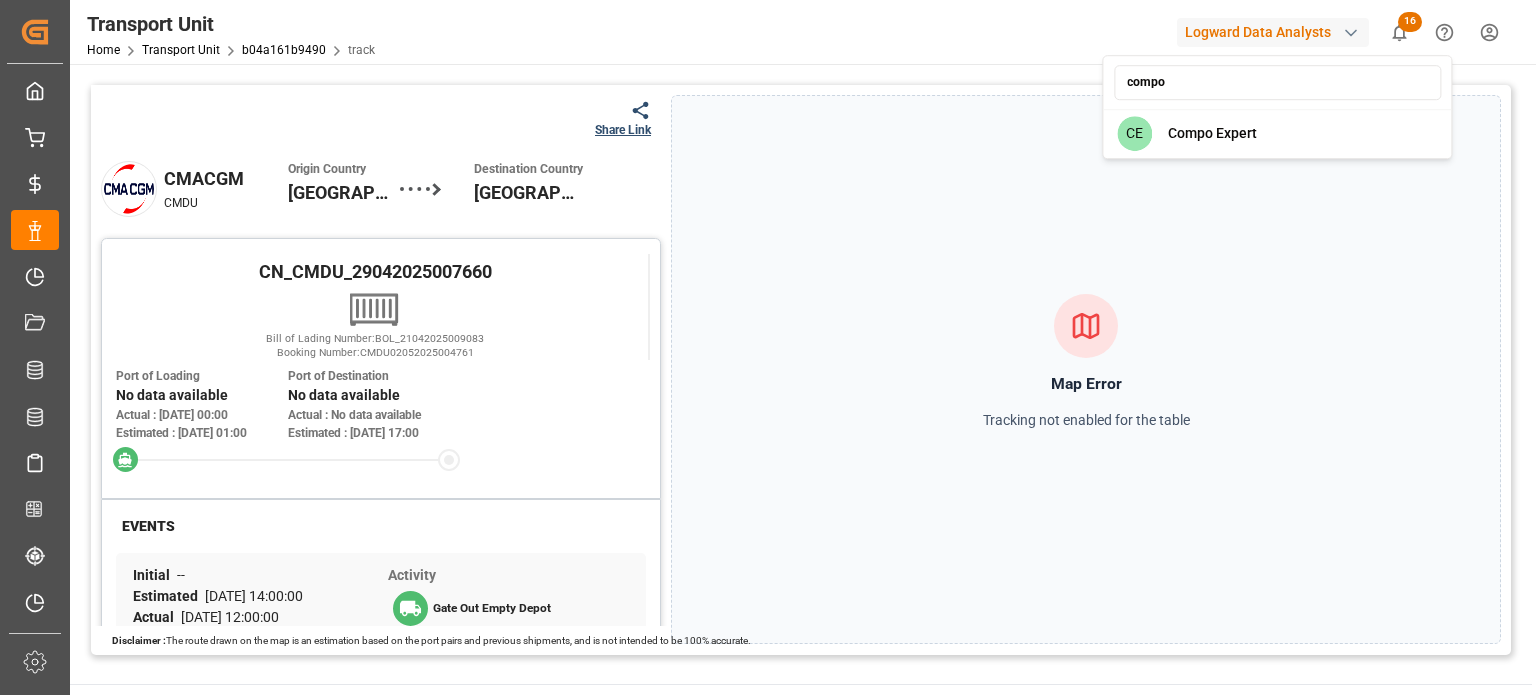 drag, startPoint x: 1208, startPoint y: 96, endPoint x: 1069, endPoint y: 95, distance: 139.0036 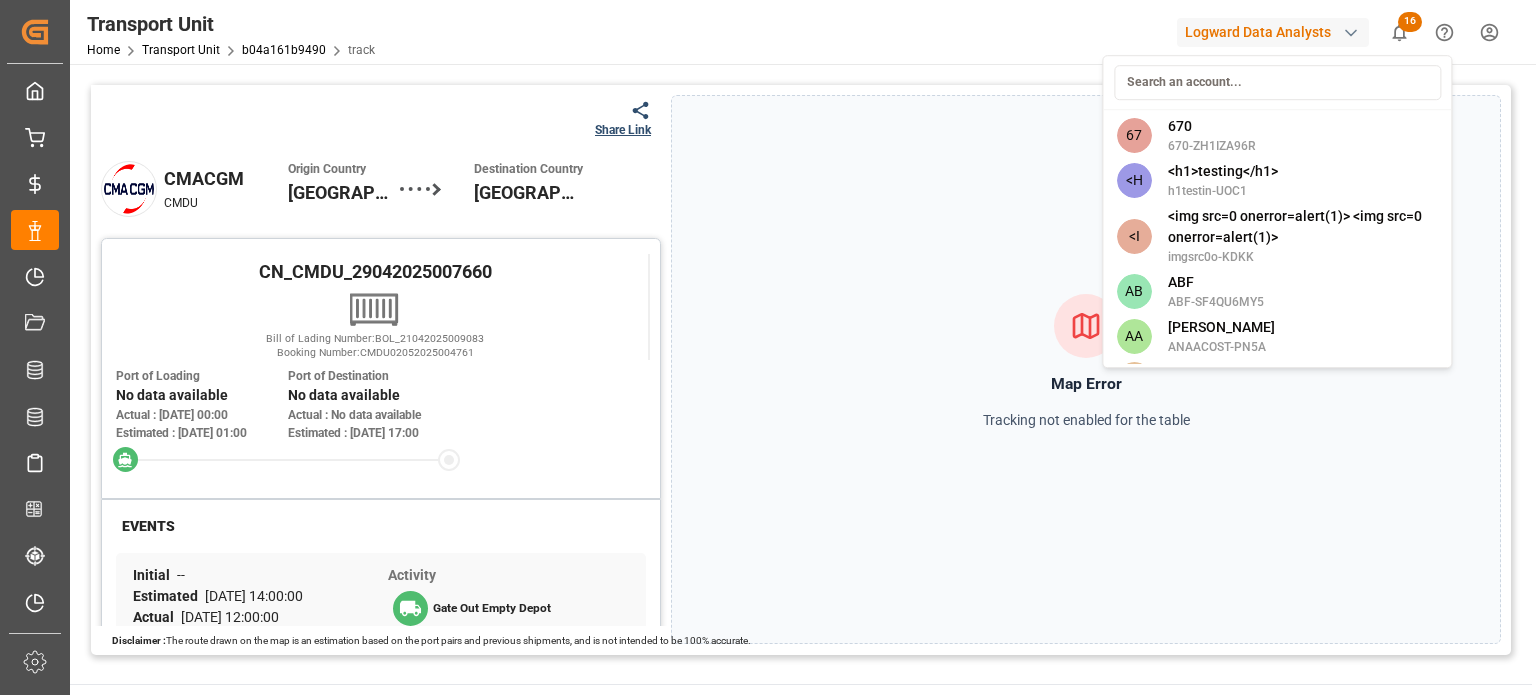 click on "Created by potrace 1.15, written by Peter Selinger 2001-2017 Created by potrace 1.15, written by Peter Selinger 2001-2017 My Cockpit My Cockpit My Quotes My Quotes My Rates My Rates Data Management Data Management My Allocations My Allocations Document Management Document Management All Carriers All Carriers Freight Forwarder Freight Forwarder Schedules Schedules CO2e Calculator CO2e Calculator Tracking Tracking Timeslot Management V2 Timeslot Management V2 Sidebar Settings Back to main menu Transport Unit Home Transport Unit b04a161b9490 track Logward Data Analysts 16 Notifications Only show unread All Mark all categories read Duplication Mark all as read Transport Order 12 days ago 4 objects are successfully duplicated Transport Order 12 days ago 2 objects are successfully duplicated Transport Order 12 days ago 1 objects are successfully duplicated Transport Unit 13 days ago 8 objects are successfully duplicated Transport Unit 13 days ago 4 objects are successfully duplicated Transport Unit 13 days ago Map" at bounding box center [768, 347] 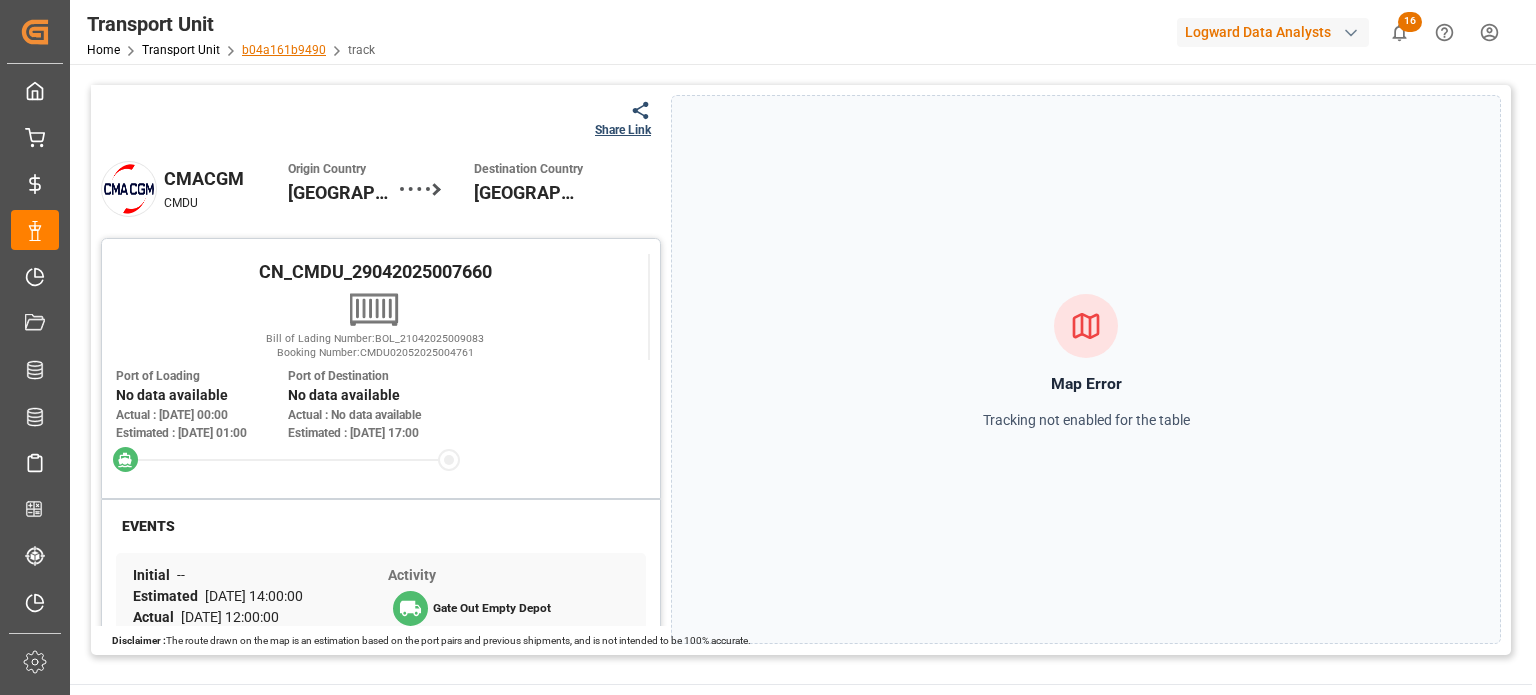 click on "b04a161b9490" at bounding box center [284, 50] 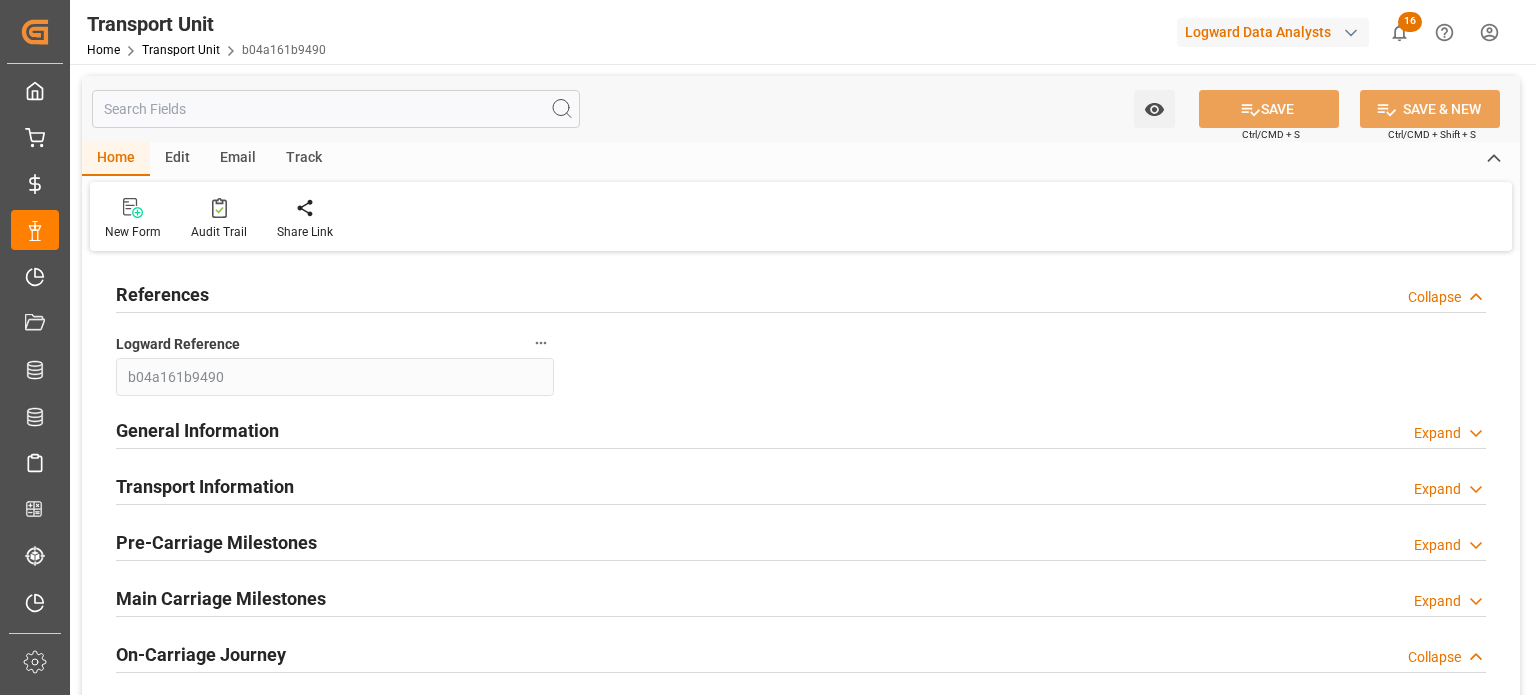 type on "15-07-2025 18:00" 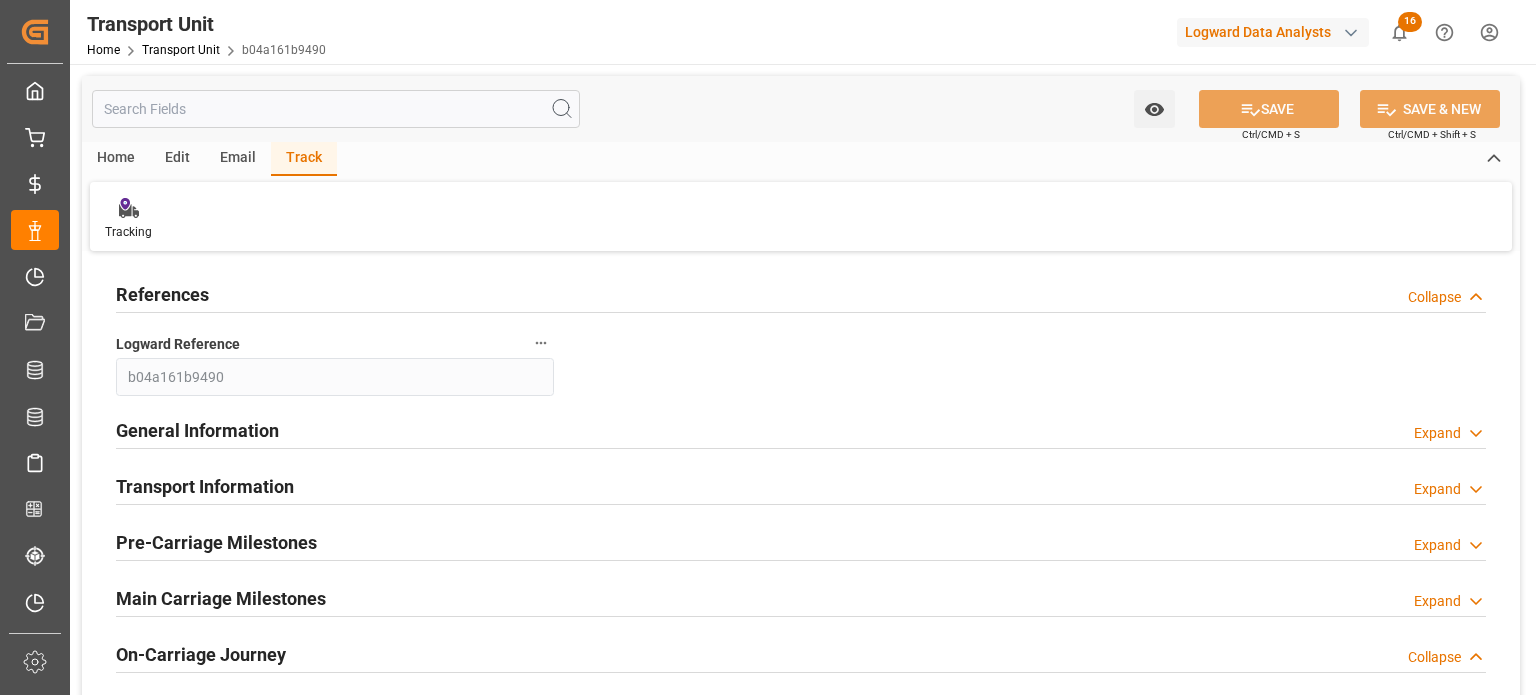 click on "Tracking" at bounding box center [801, 216] 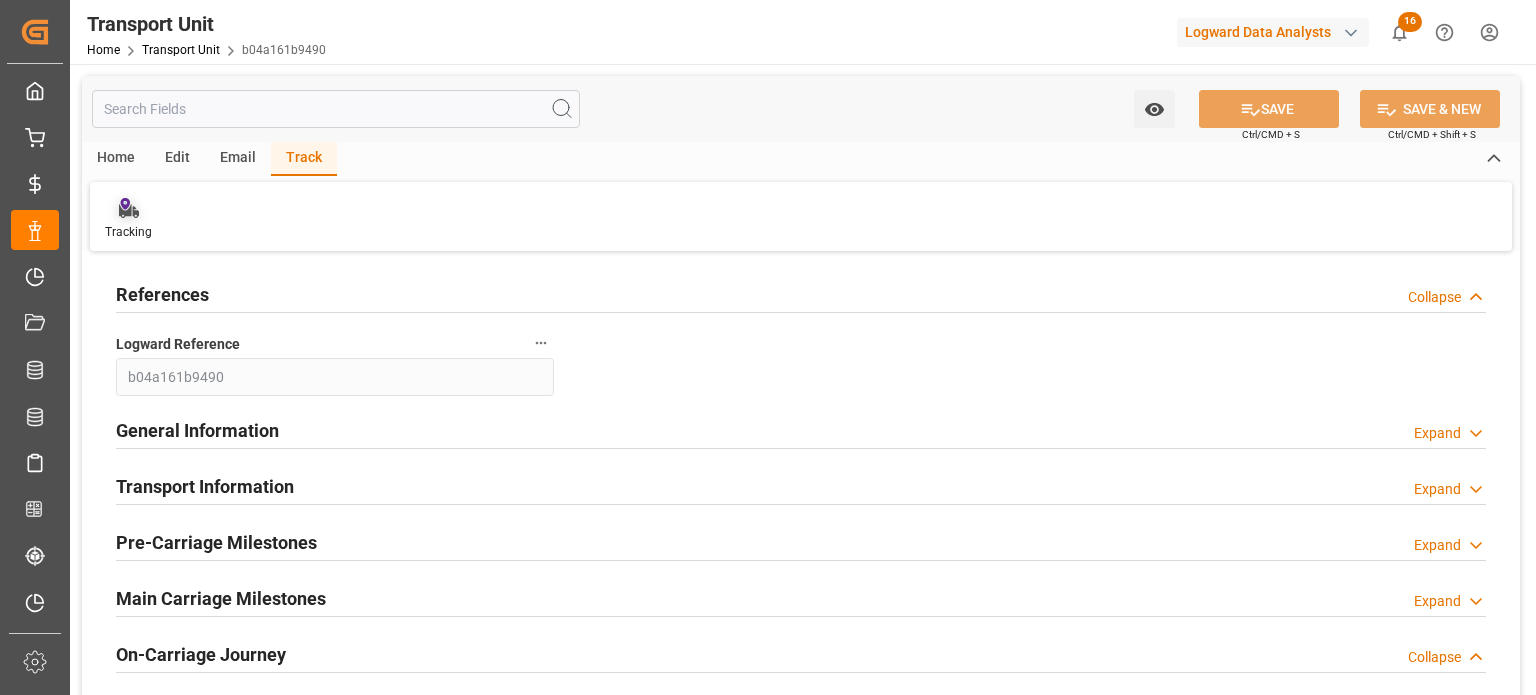click at bounding box center (128, 207) 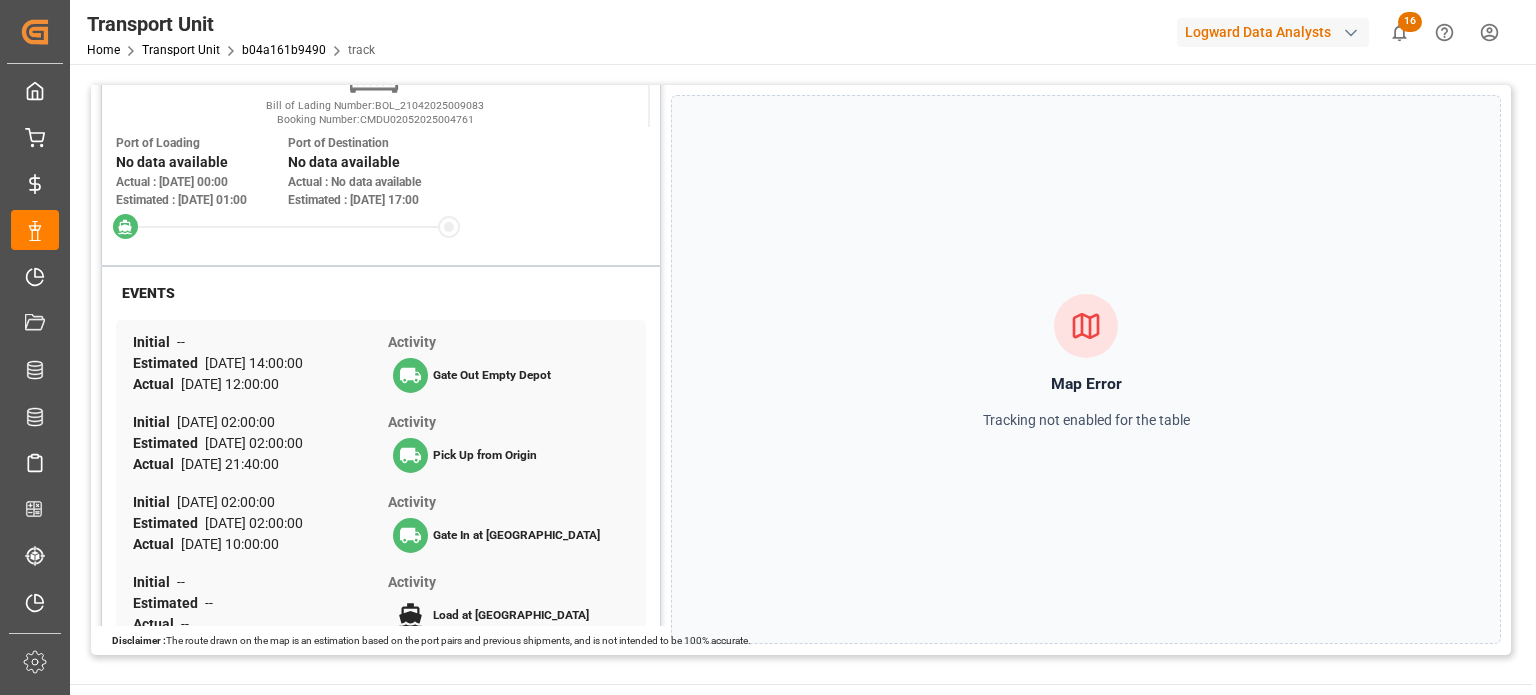 scroll, scrollTop: 0, scrollLeft: 0, axis: both 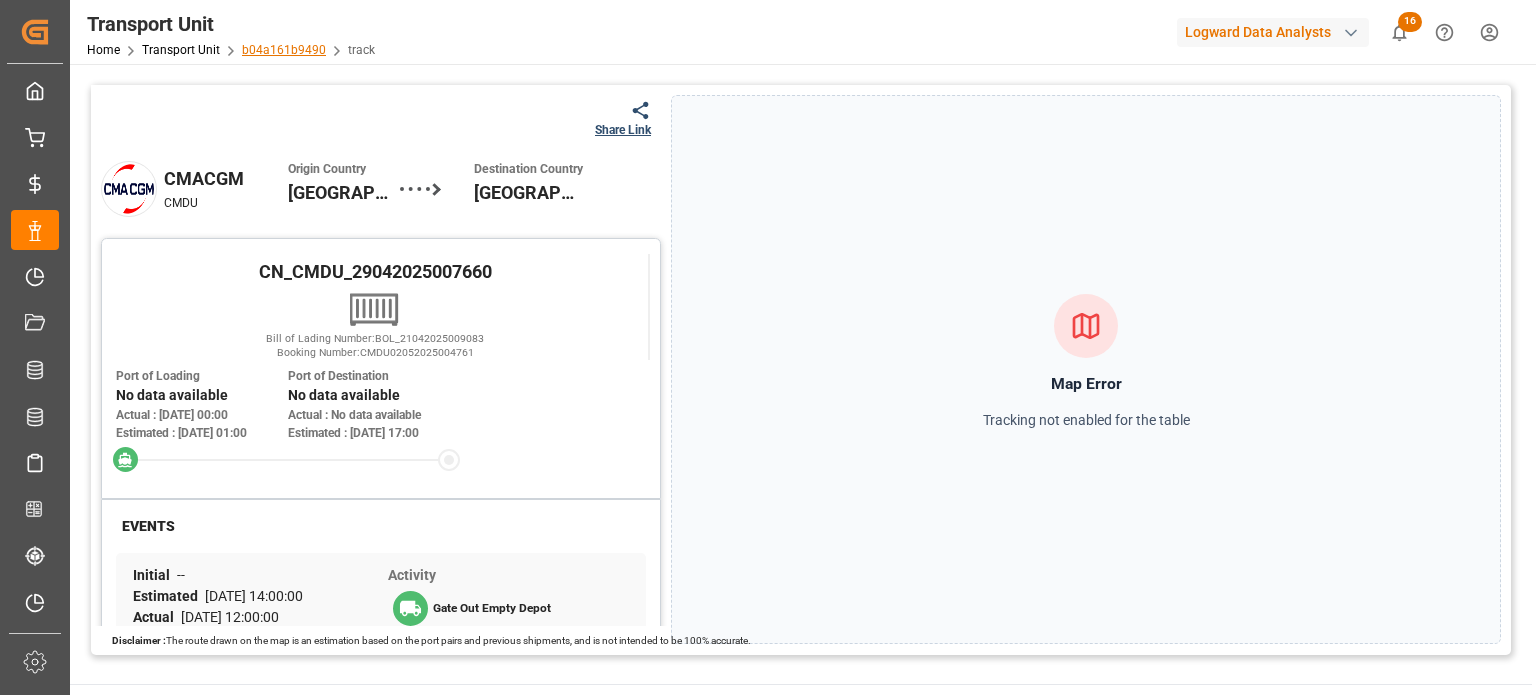 click on "b04a161b9490" at bounding box center (284, 50) 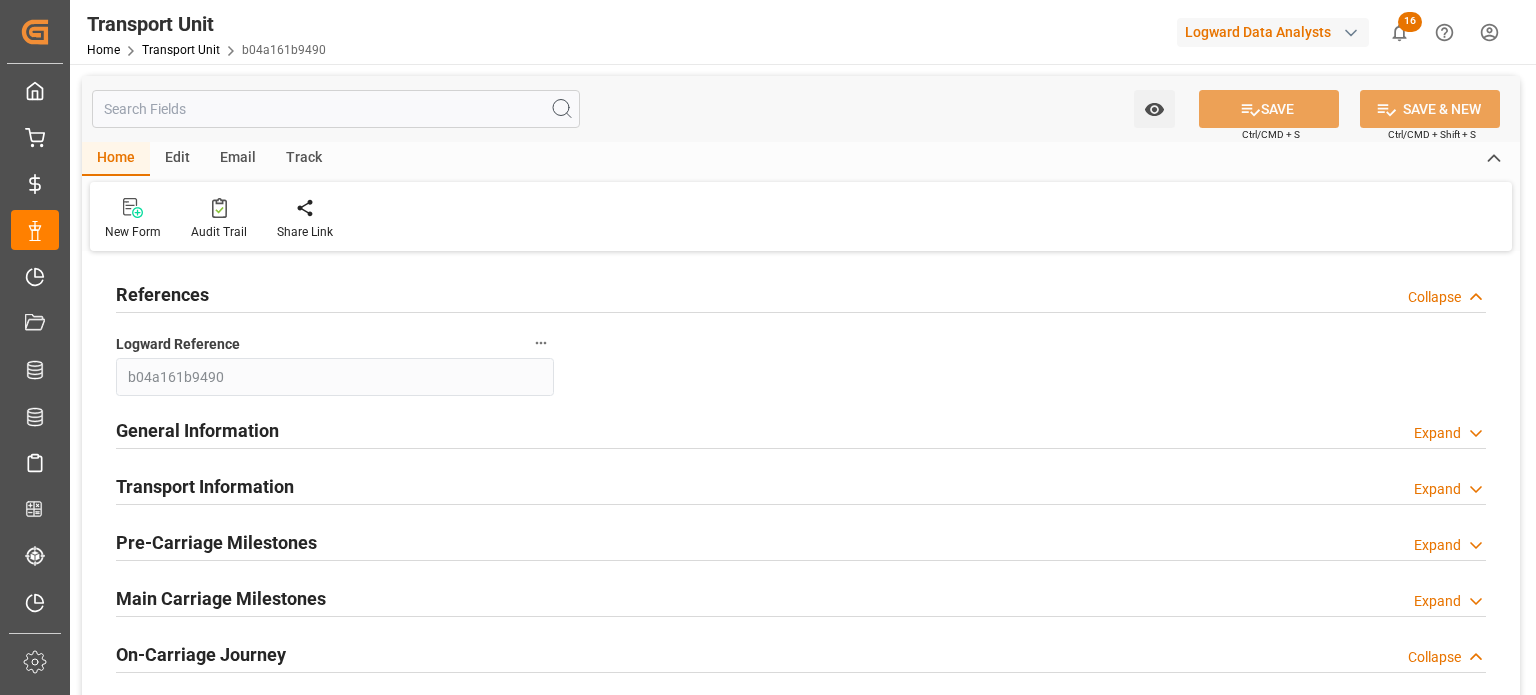 type on "15-07-2025 18:00" 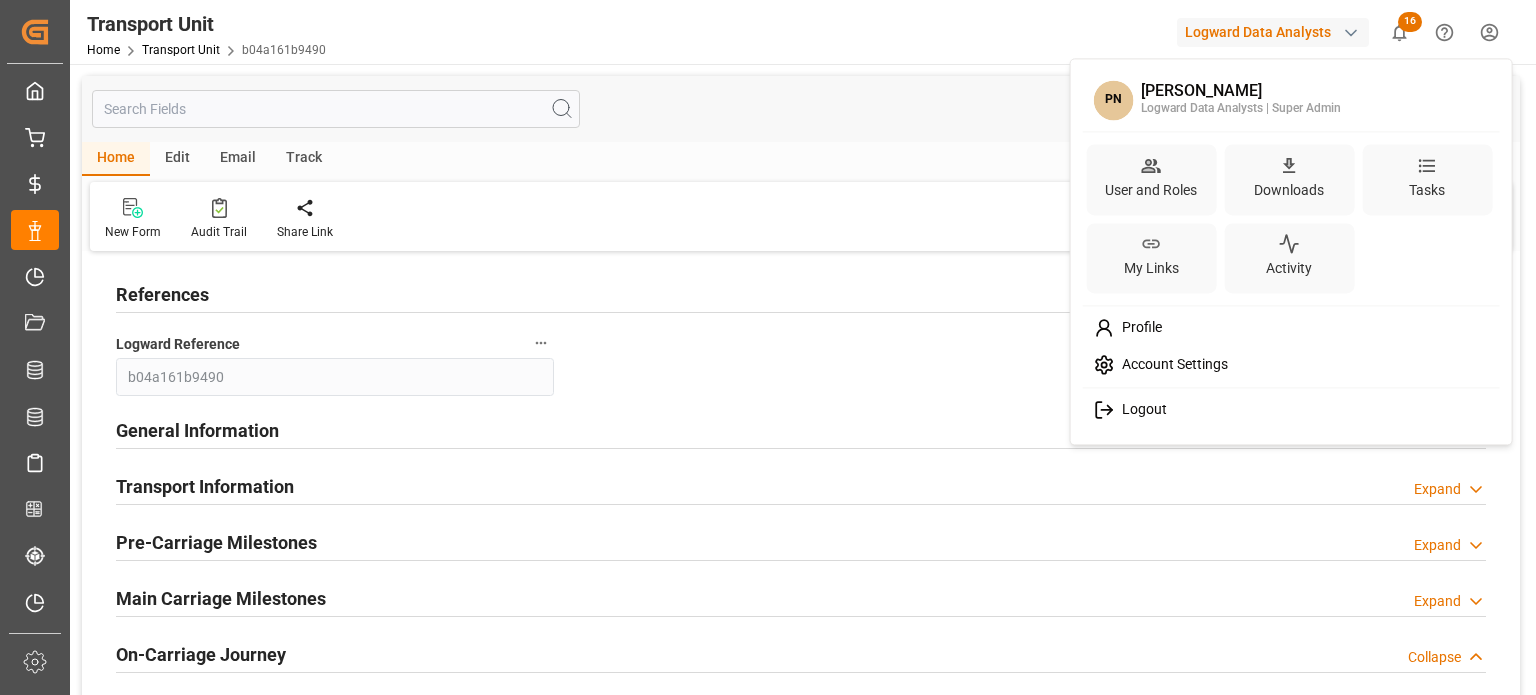 click on "Created by potrace 1.15, written by Peter Selinger 2001-2017 Created by potrace 1.15, written by Peter Selinger 2001-2017 My Cockpit My Cockpit My Quotes My Quotes My Rates My Rates Data Management Data Management My Allocations My Allocations Document Management Document Management All Carriers All Carriers Freight Forwarder Freight Forwarder Schedules Schedules CO2e Calculator CO2e Calculator Tracking Tracking Timeslot Management V2 Timeslot Management V2 Sidebar Settings Back to main menu Transport Unit Home Transport Unit b04a161b9490 Logward Data Analysts 16 Notifications Only show unread All Mark all categories read Duplication Mark all as read Transport Order 12 days ago 4 objects are successfully duplicated Transport Order 12 days ago 2 objects are successfully duplicated Transport Order 12 days ago 1 objects are successfully duplicated Transport Unit 13 days ago 8 objects are successfully duplicated Transport Unit 13 days ago 4 objects are successfully duplicated Transport Unit 13 days ago Downloads" at bounding box center (768, 347) 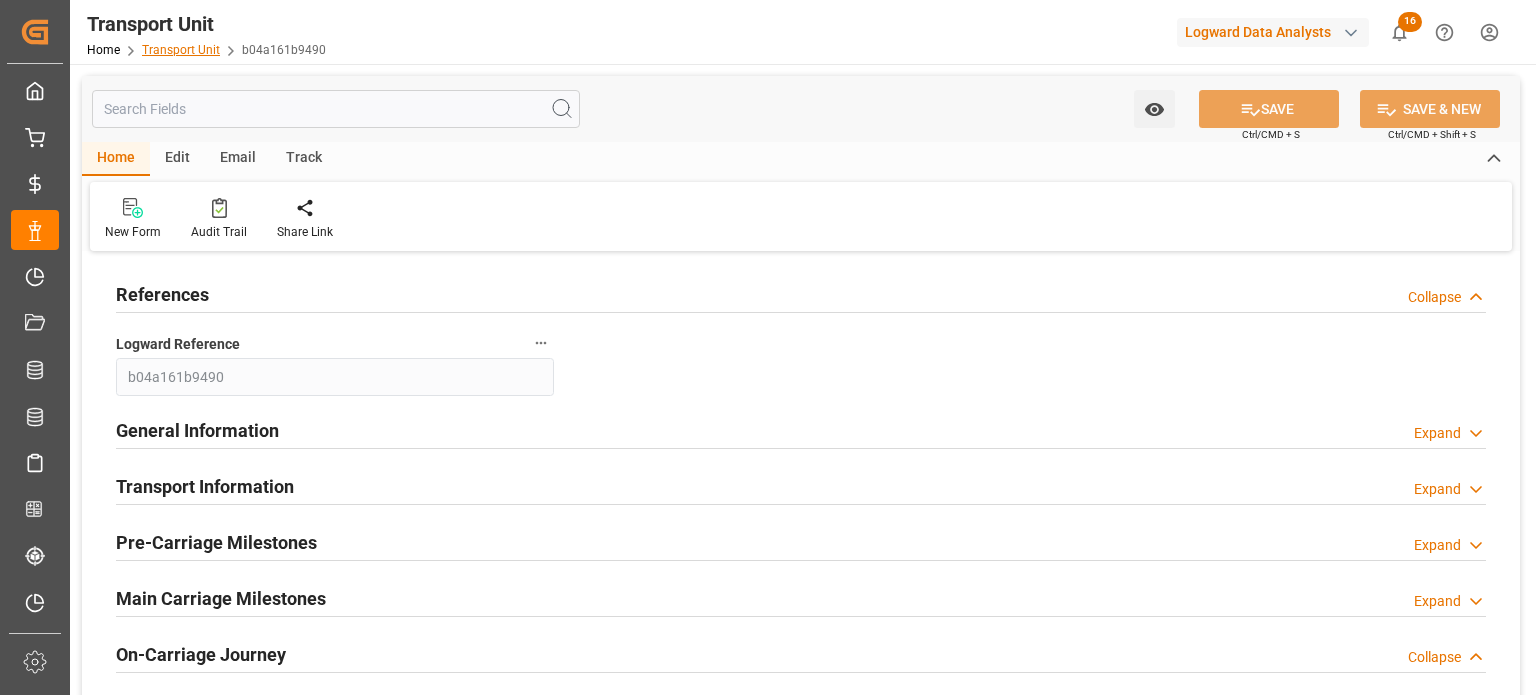 click on "Transport Unit" at bounding box center [181, 50] 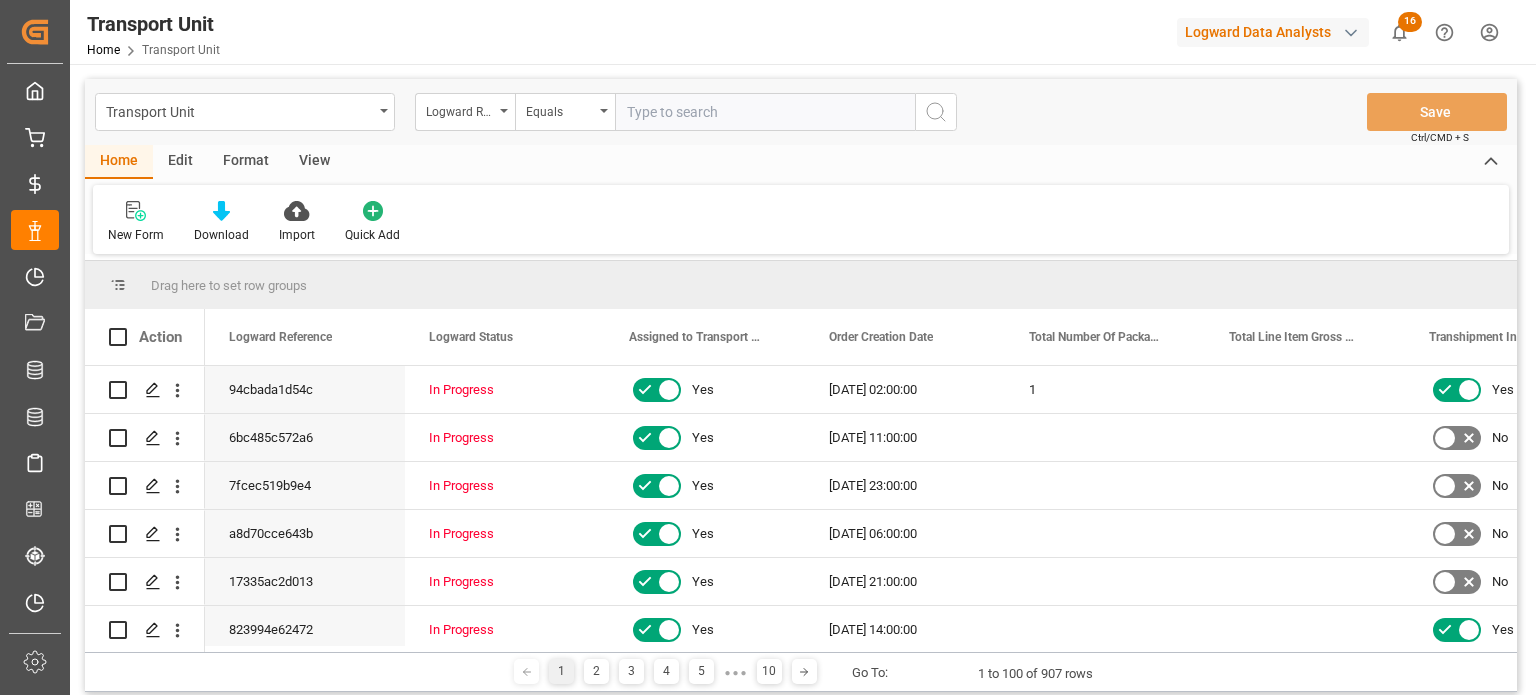 click on "Edit" at bounding box center [180, 162] 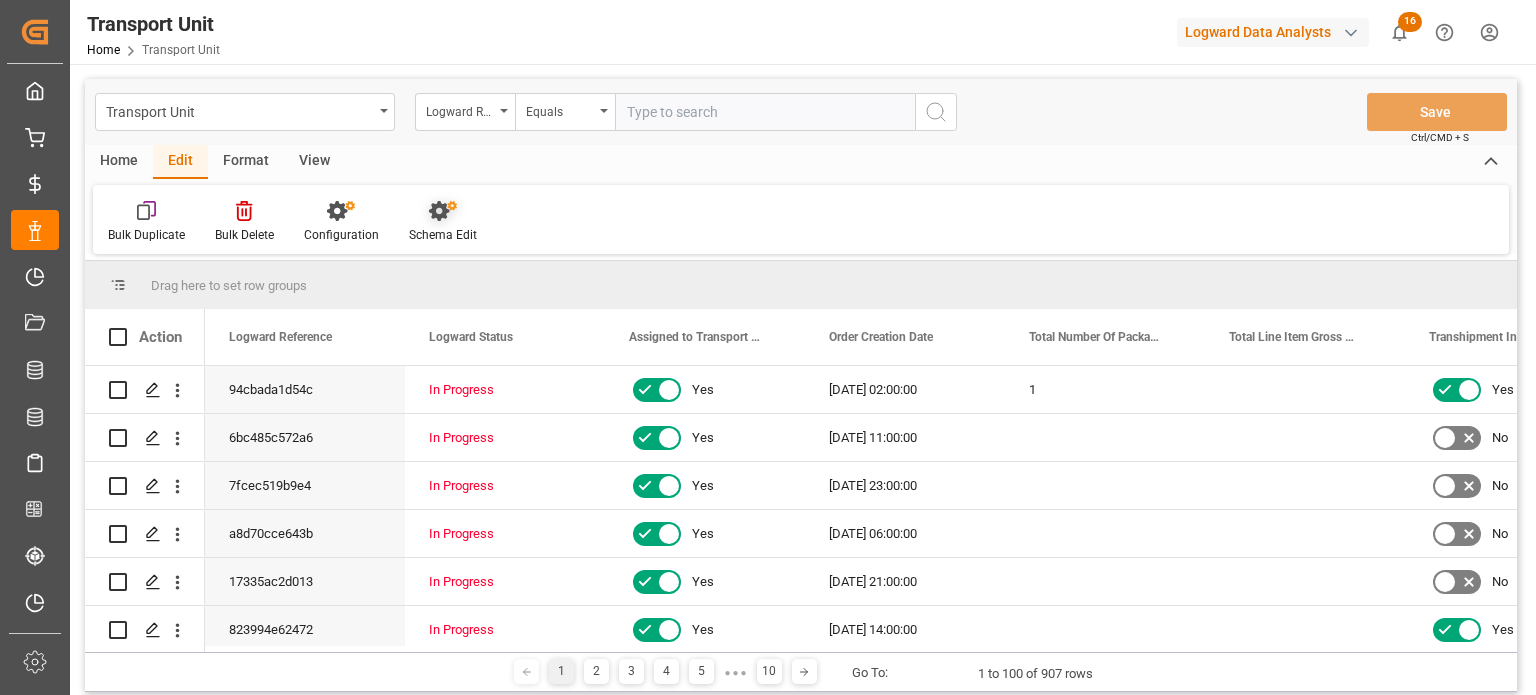 click at bounding box center (443, 210) 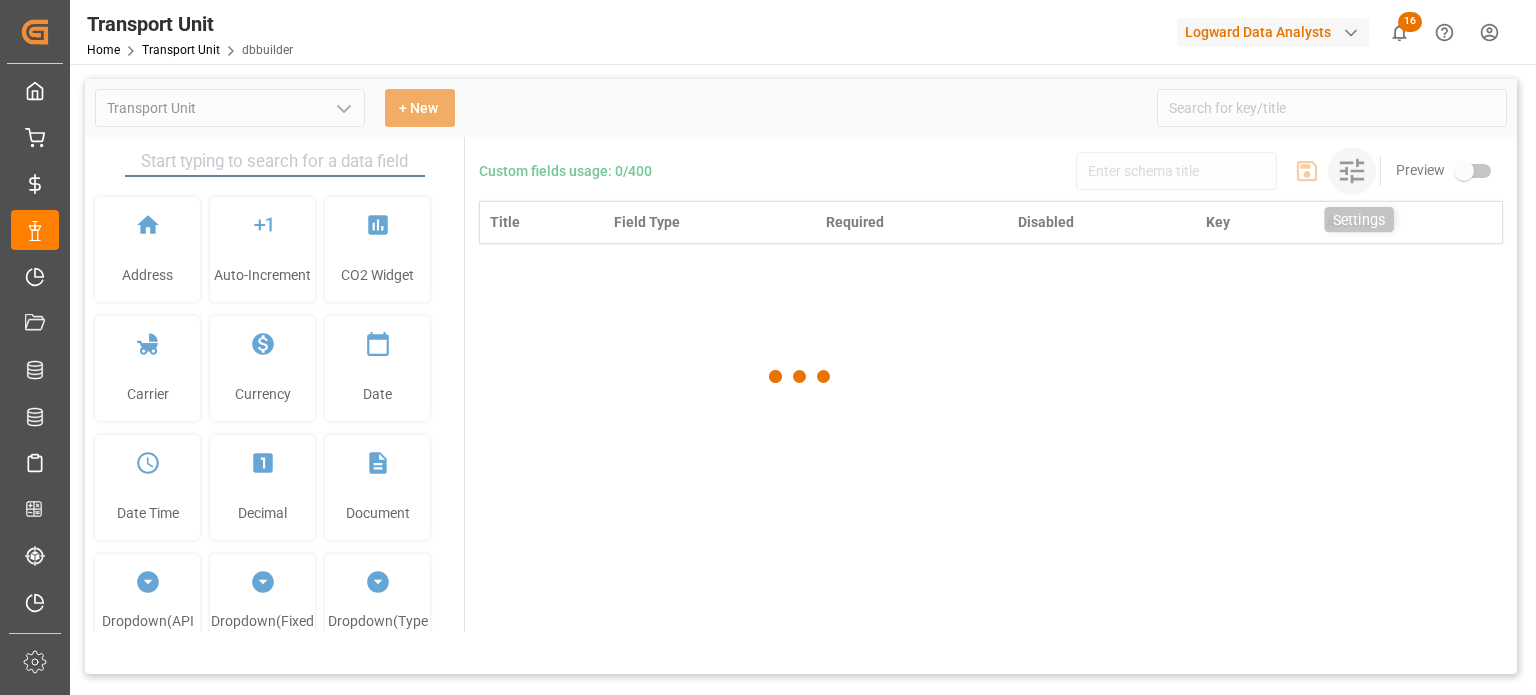 type on "Transport Unit" 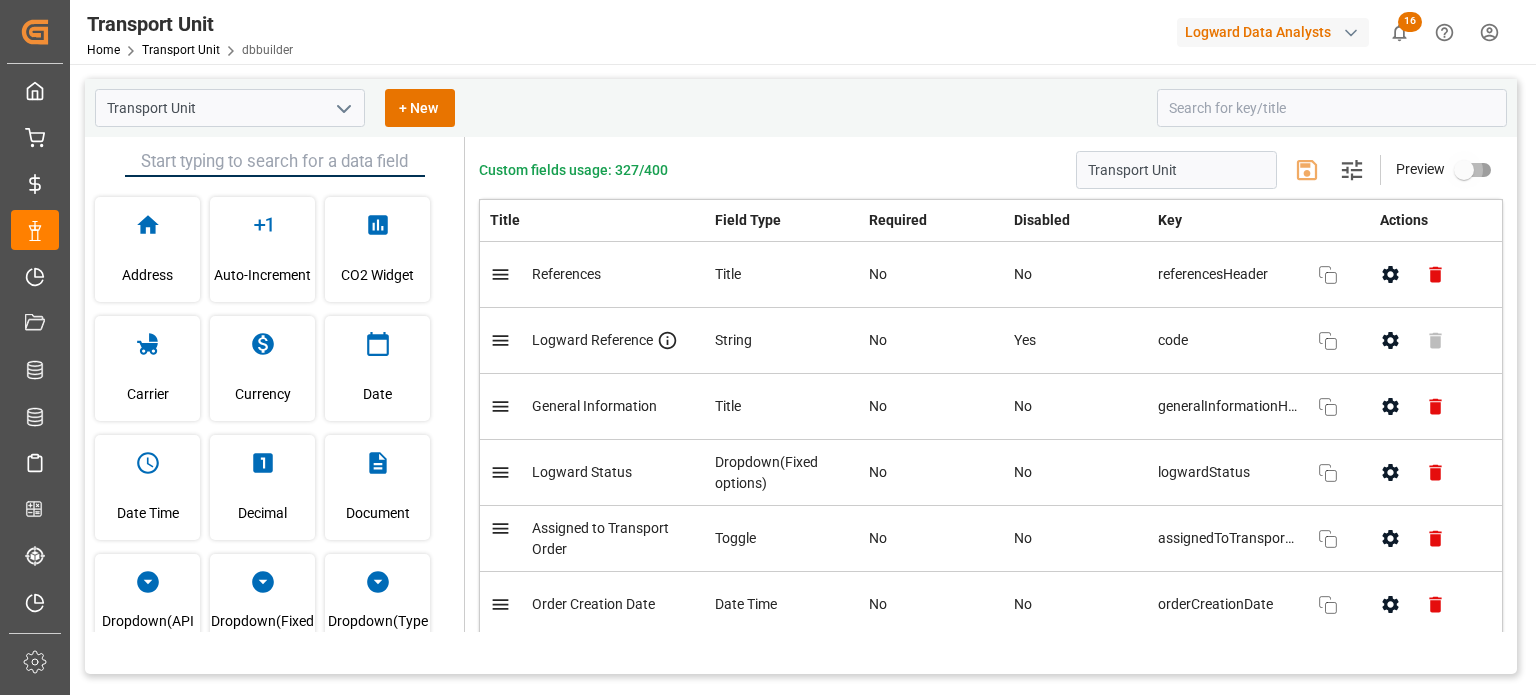 click at bounding box center [1464, 170] 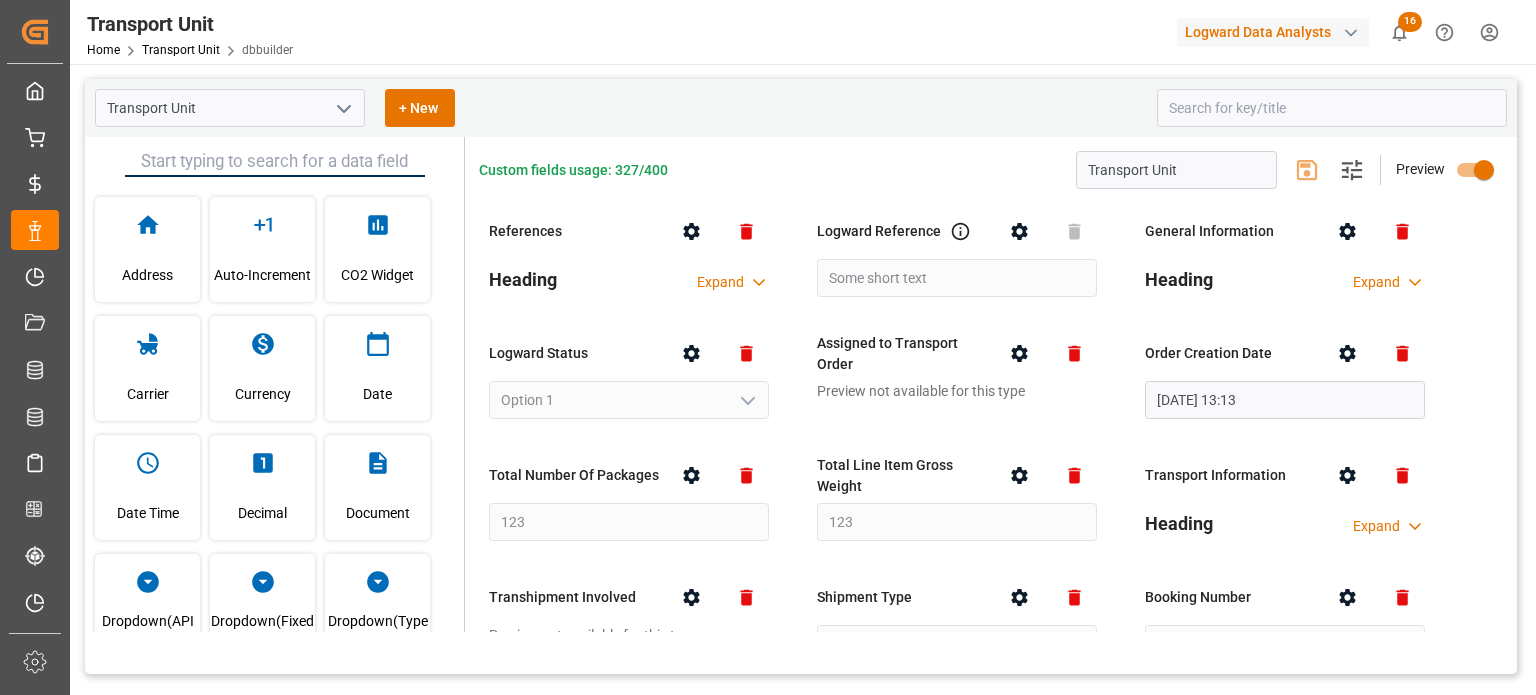 click at bounding box center (1484, 170) 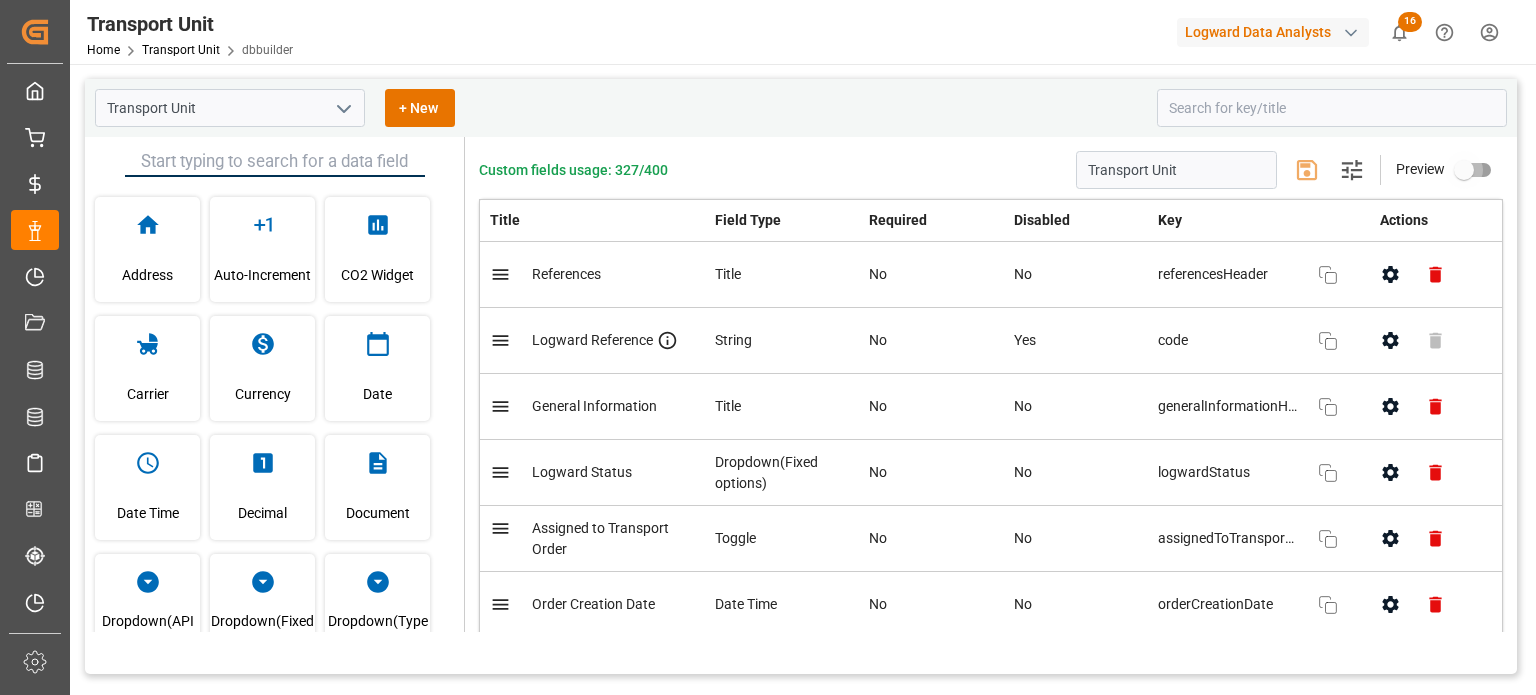 click at bounding box center (1464, 170) 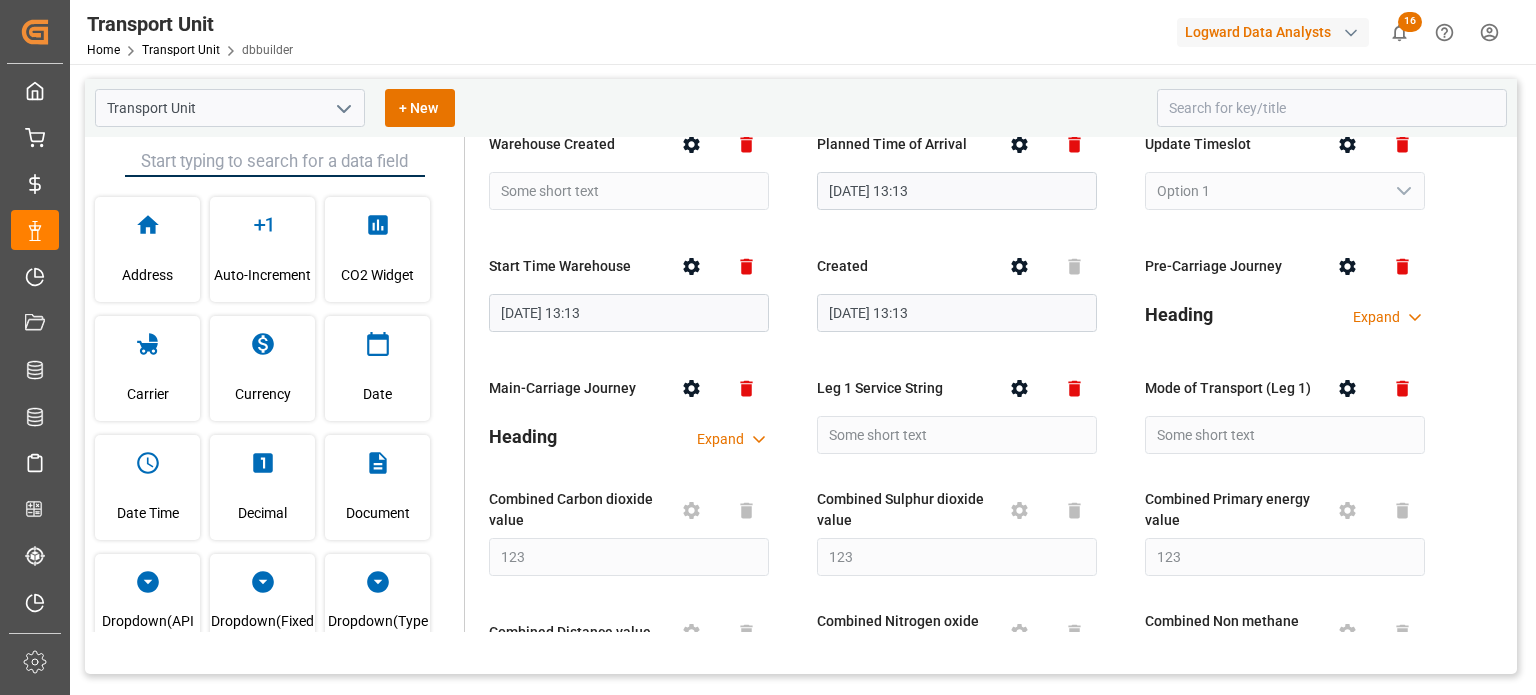 scroll, scrollTop: 10500, scrollLeft: 0, axis: vertical 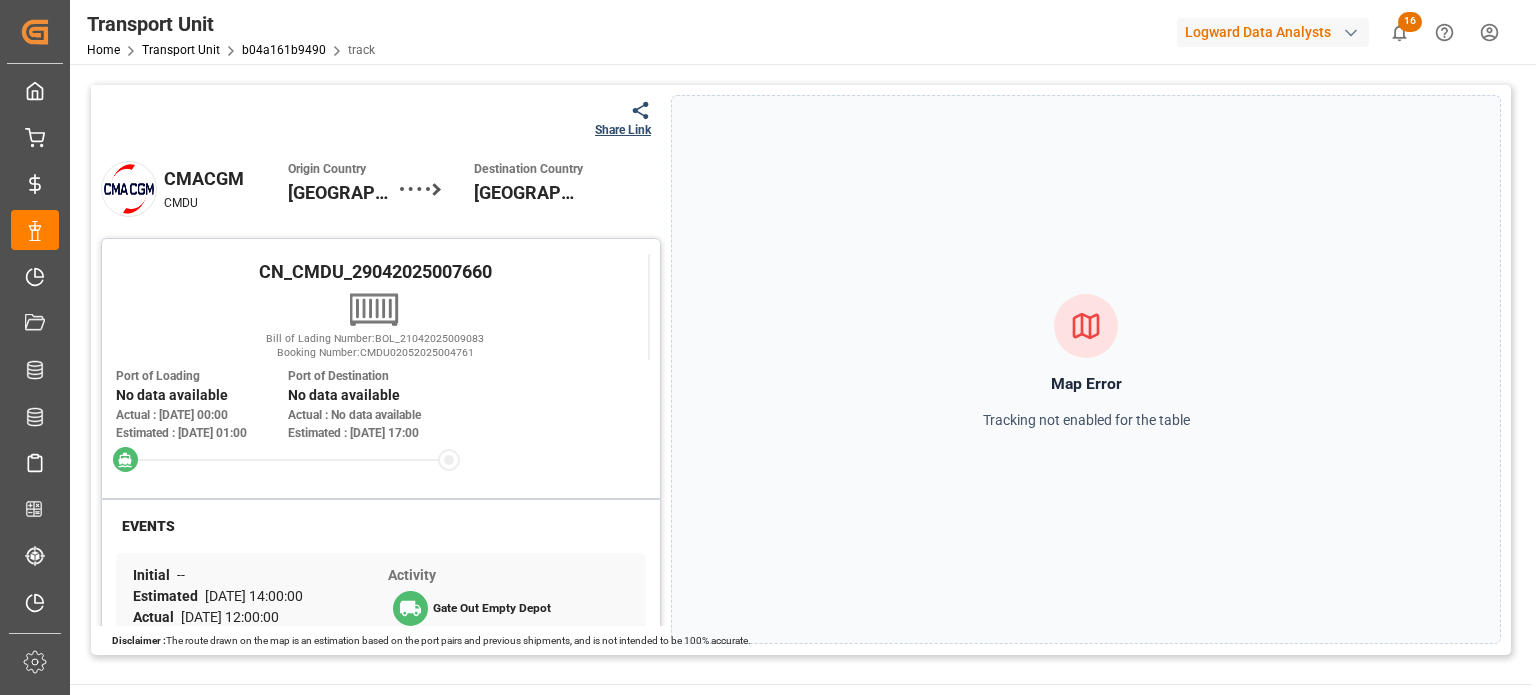 click on "CN_CMDU_29042025007660" at bounding box center [375, 271] 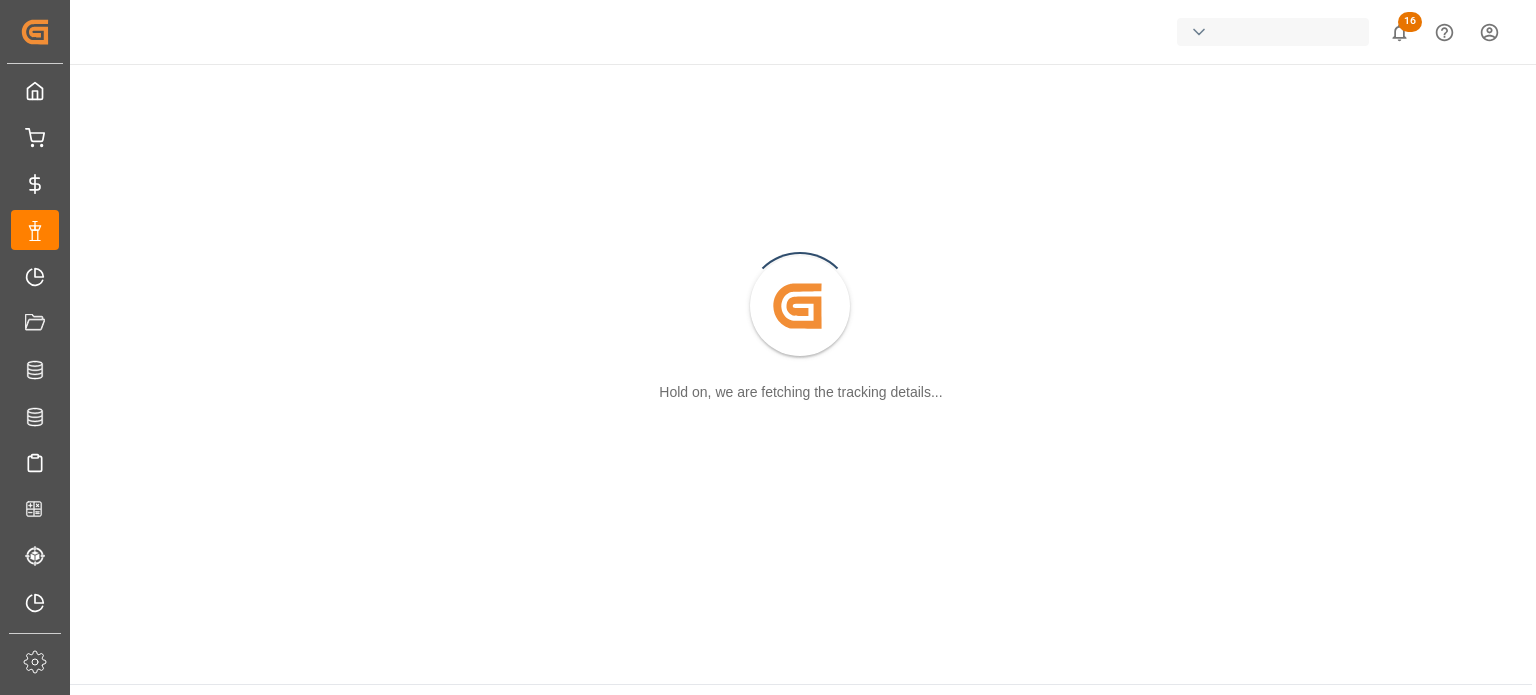 scroll, scrollTop: 0, scrollLeft: 0, axis: both 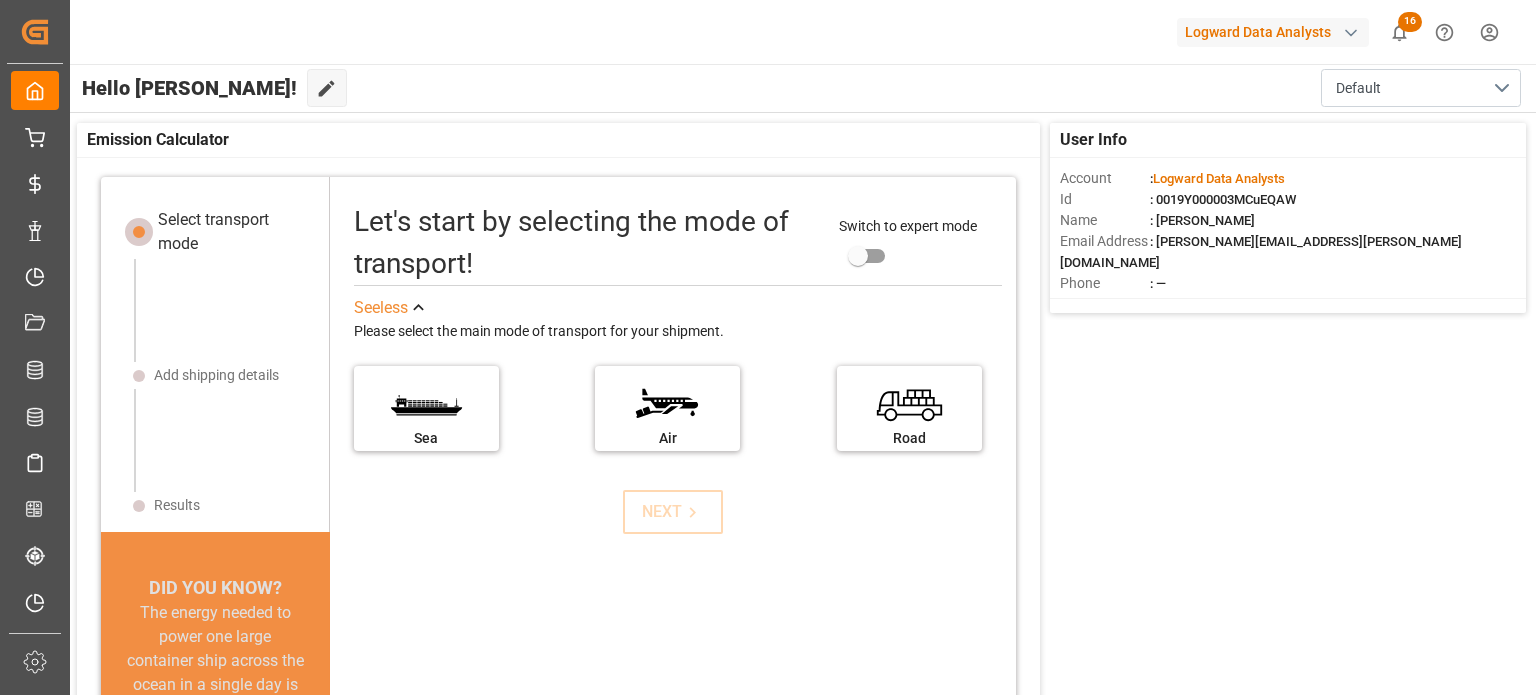 click on "Logward Data Analysts" at bounding box center (1273, 32) 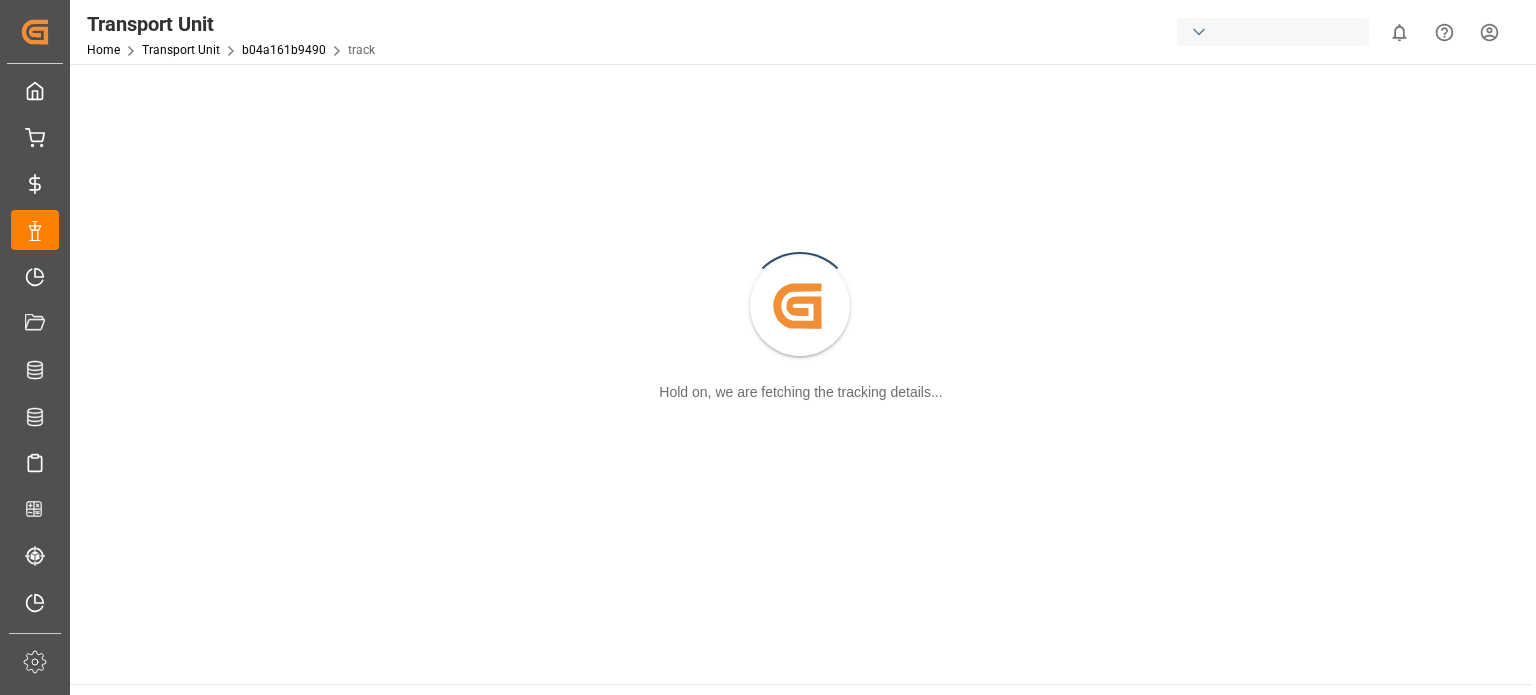 scroll, scrollTop: 0, scrollLeft: 0, axis: both 